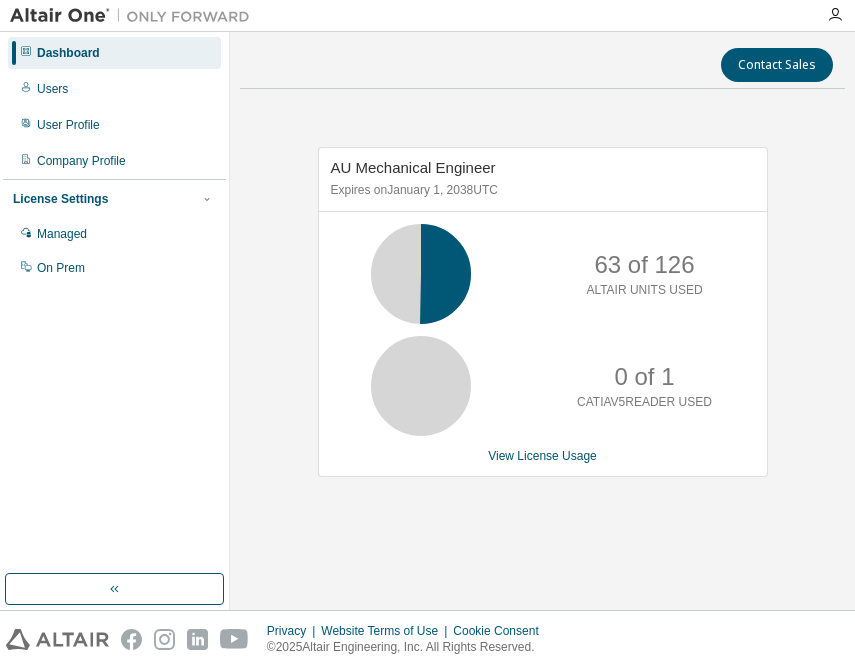 scroll, scrollTop: 0, scrollLeft: 0, axis: both 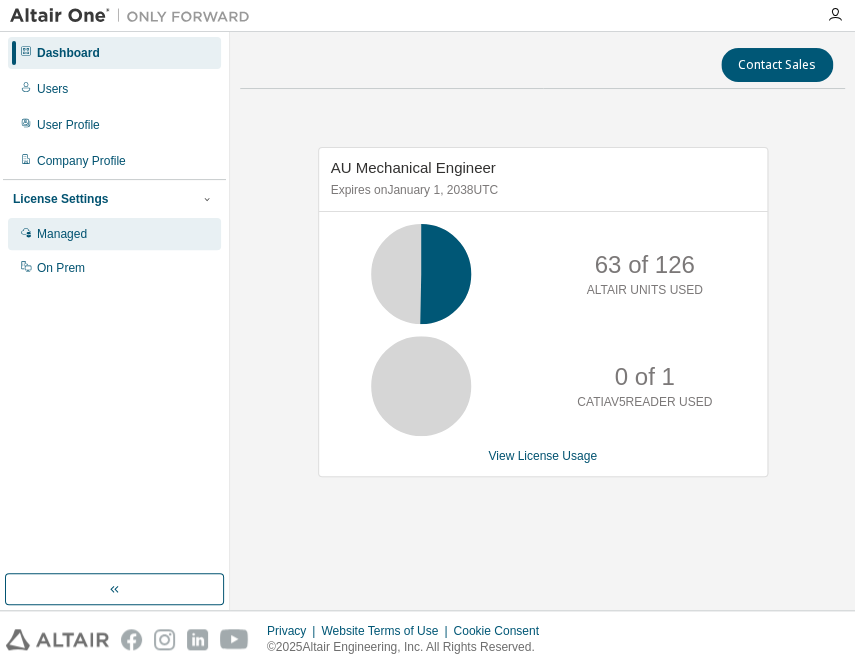 click on "Managed" at bounding box center [114, 234] 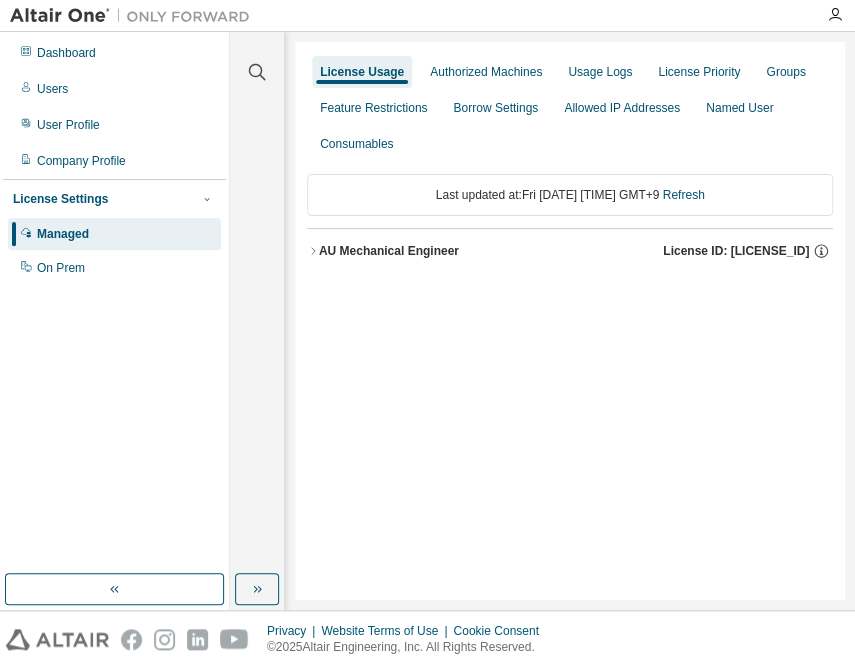 click on "AU Mechanical Engineer License ID: [LICENSE_ID]" at bounding box center [576, 251] 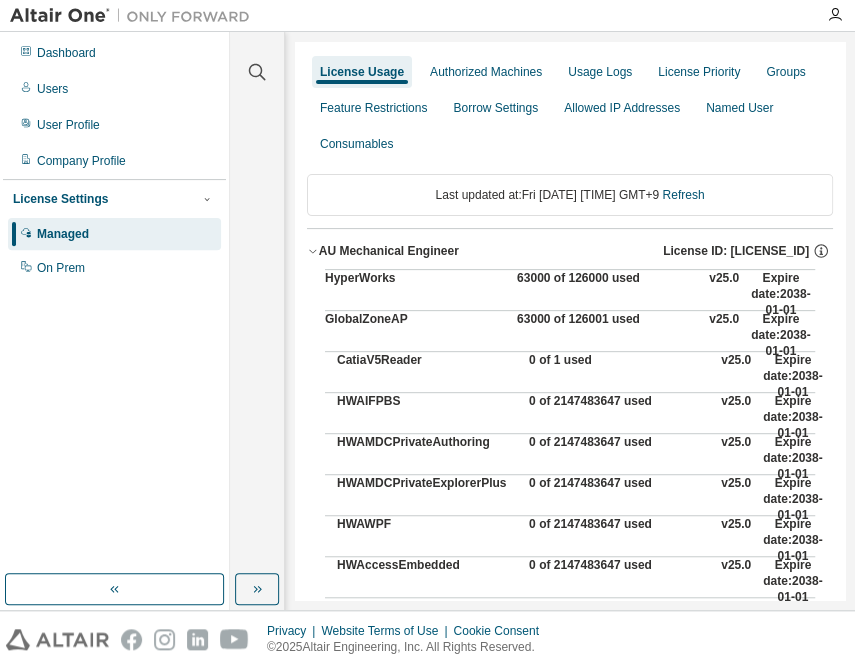 click on "63000 of 126000 used" at bounding box center (607, 294) 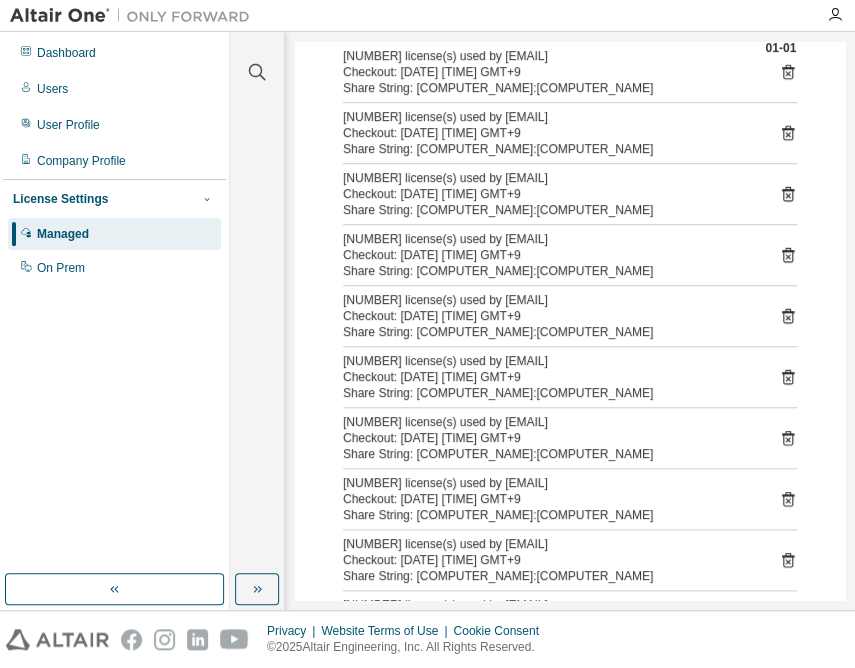 scroll, scrollTop: 0, scrollLeft: 0, axis: both 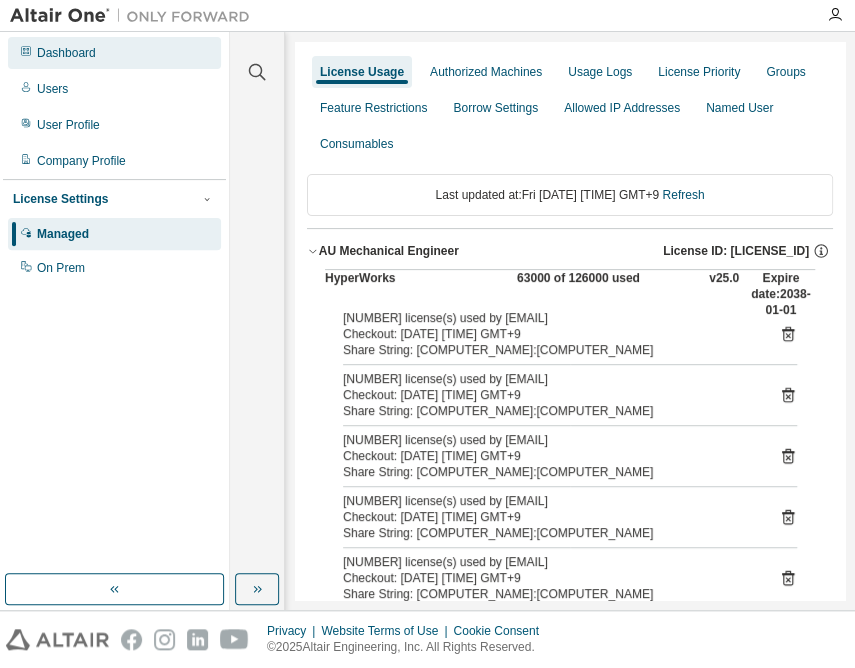 click on "Dashboard" at bounding box center (66, 53) 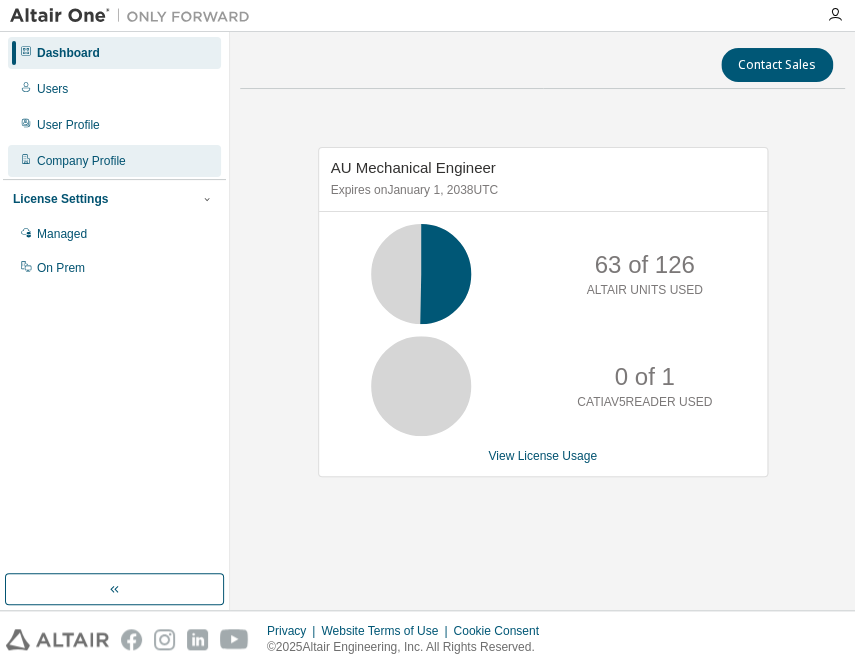 click on "Company Profile" at bounding box center [81, 161] 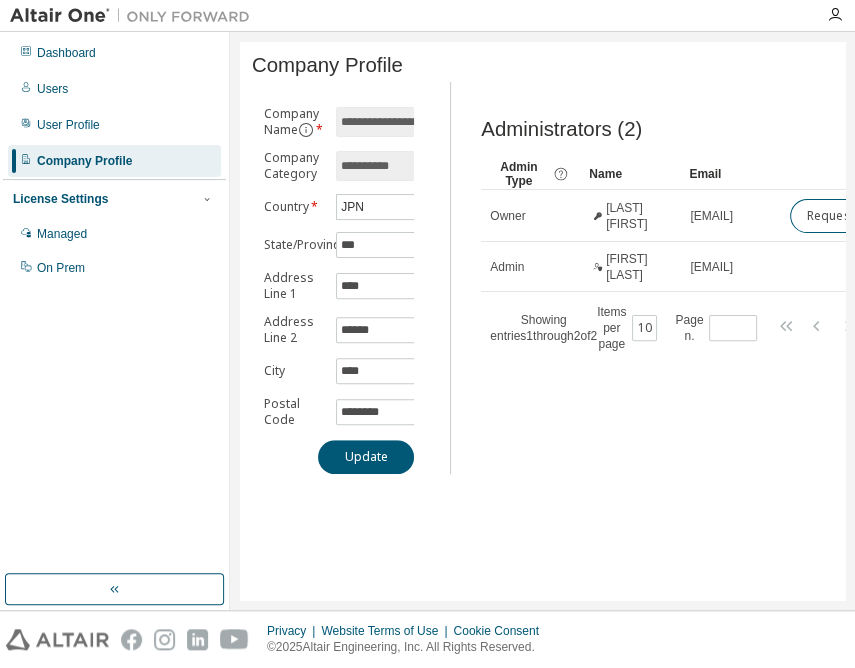 click on "License Settings" at bounding box center (60, 199) 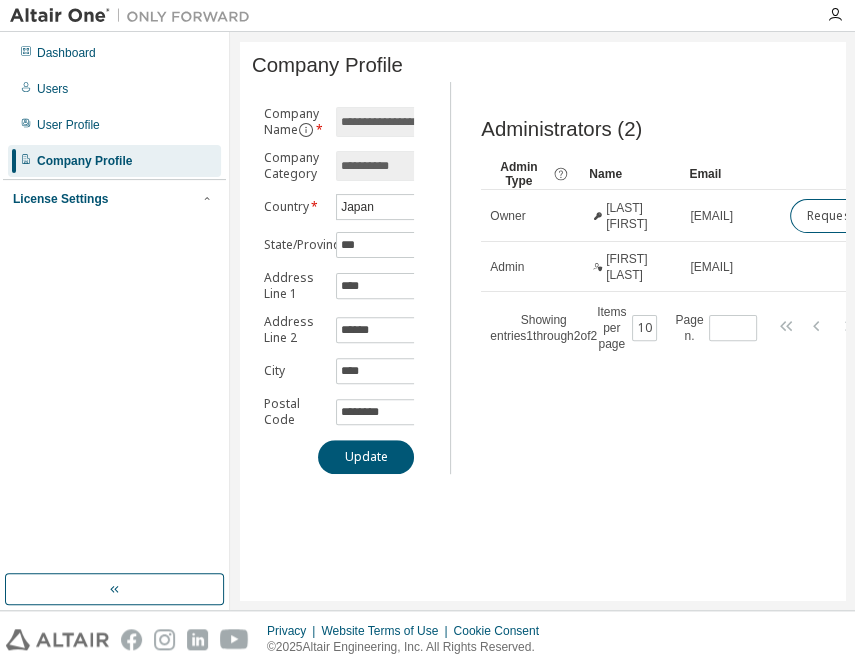 click on "License Settings" at bounding box center (60, 199) 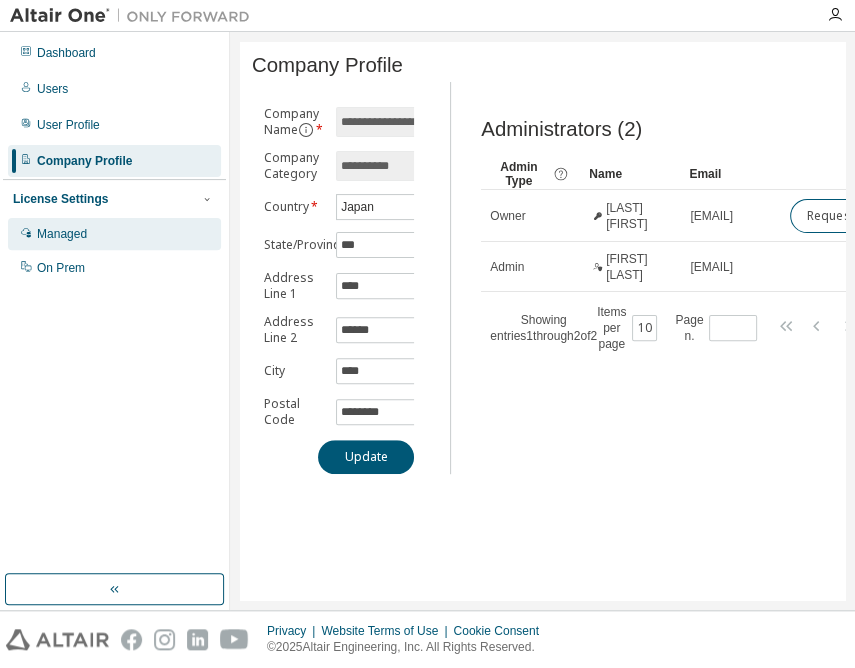 click on "Managed" at bounding box center [62, 234] 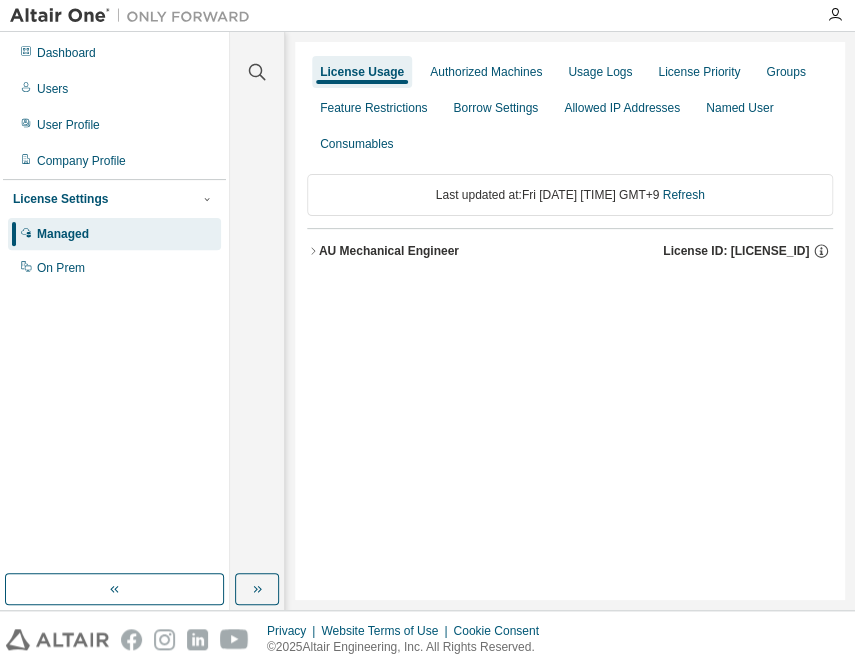 click on "AU Mechanical Engineer" at bounding box center (389, 251) 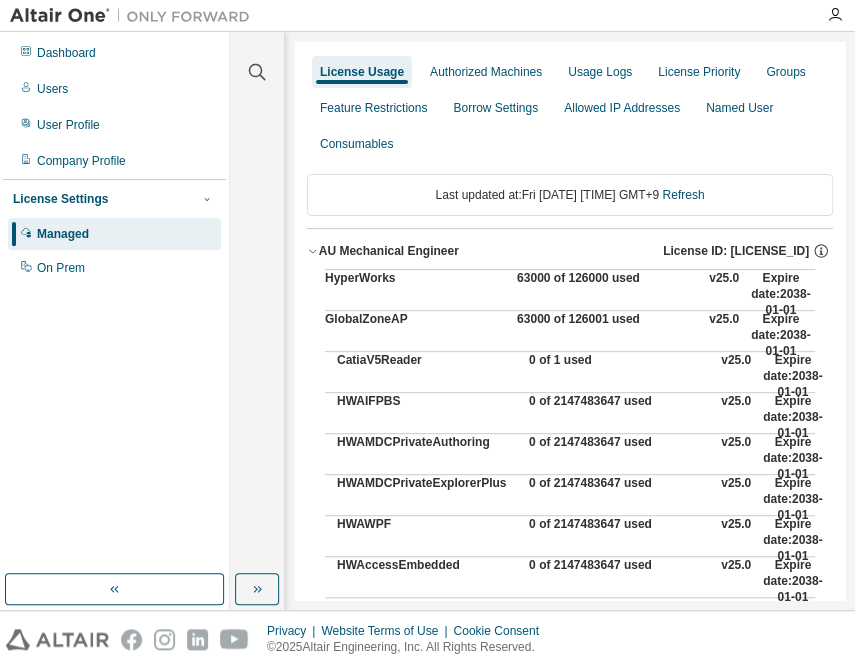 click on "63000 of 126000 used" at bounding box center (607, 294) 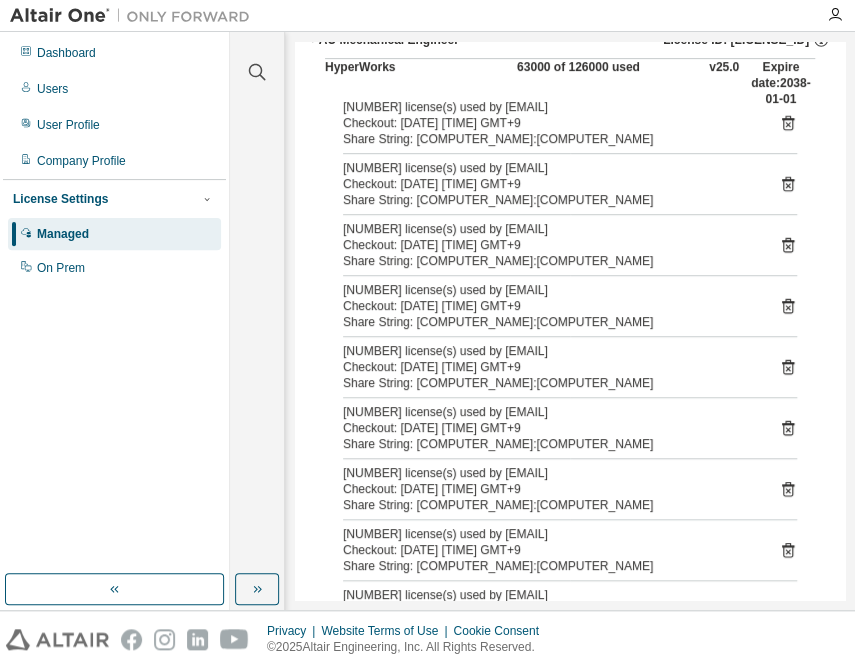 scroll, scrollTop: 0, scrollLeft: 0, axis: both 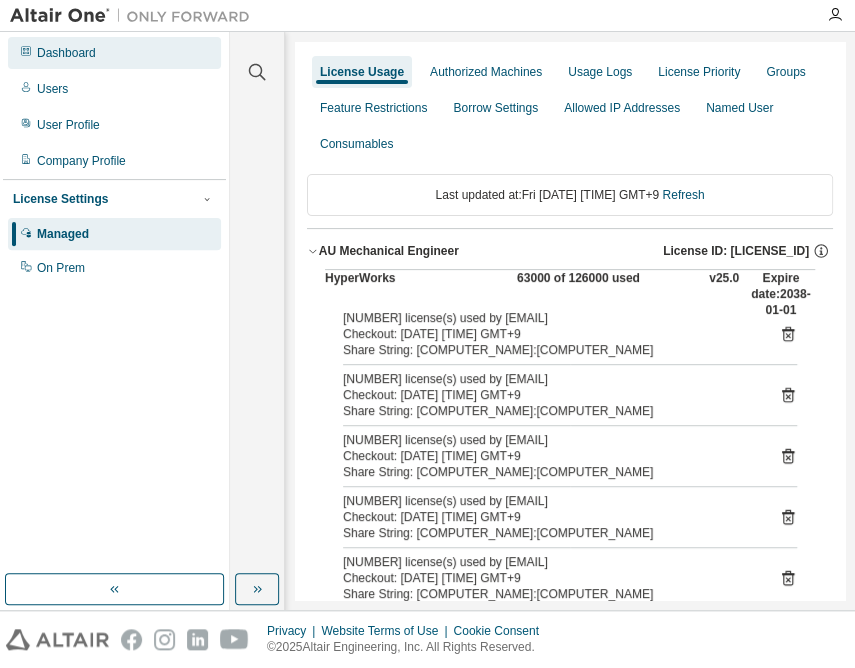 click on "Dashboard" at bounding box center [66, 53] 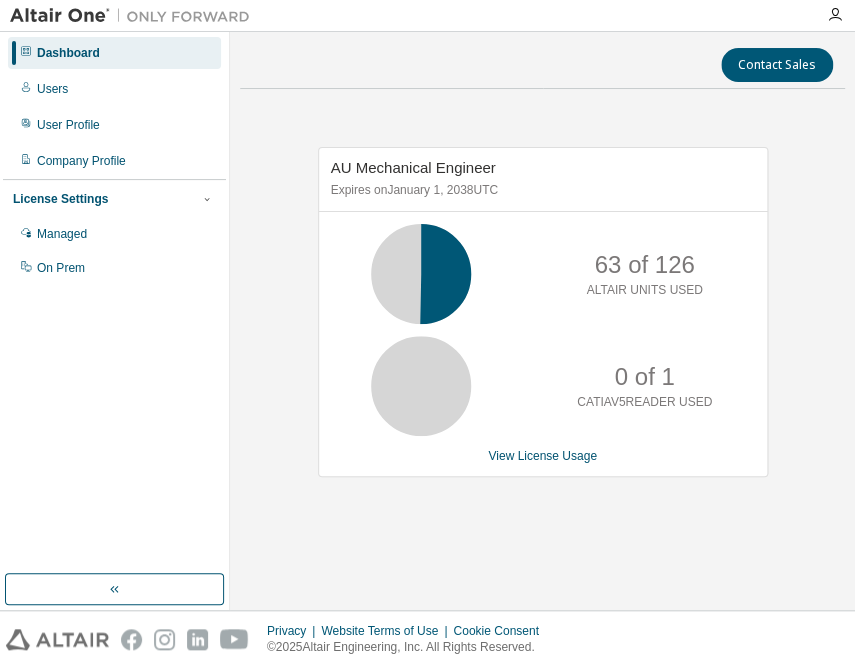 drag, startPoint x: 285, startPoint y: 313, endPoint x: 275, endPoint y: 314, distance: 10.049875 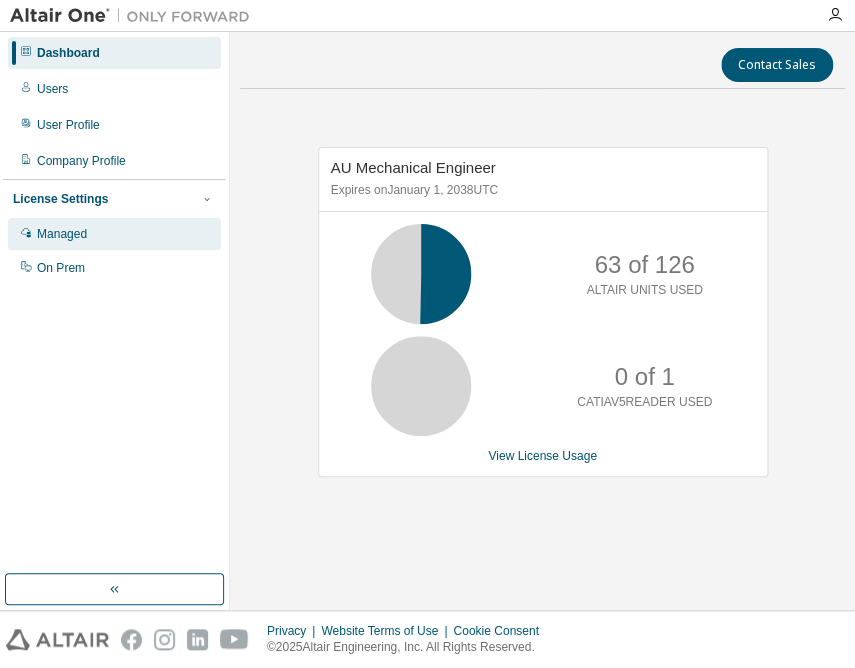 click on "Managed" at bounding box center (114, 234) 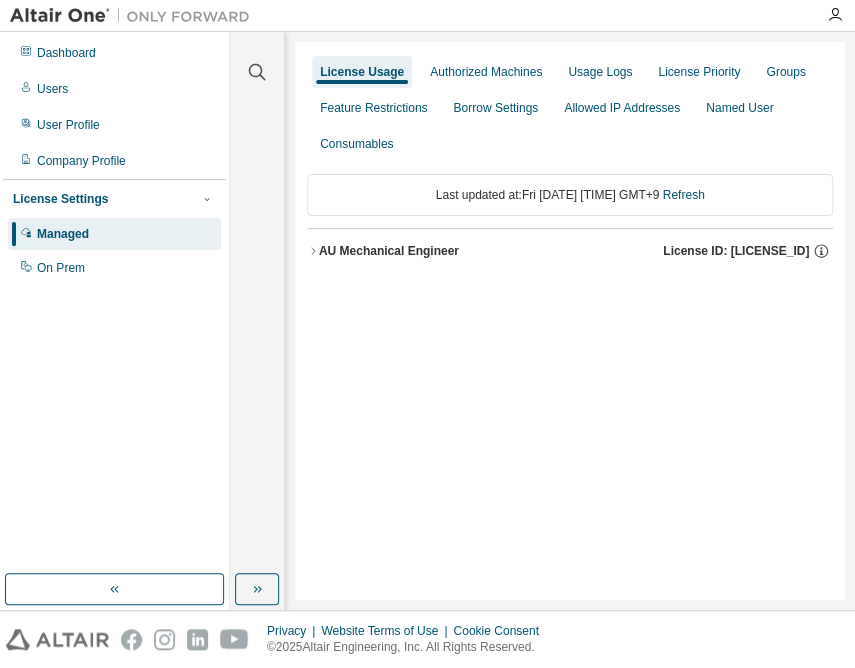 click on "AU Mechanical Engineer License ID: [LICENSE_ID]" at bounding box center (576, 251) 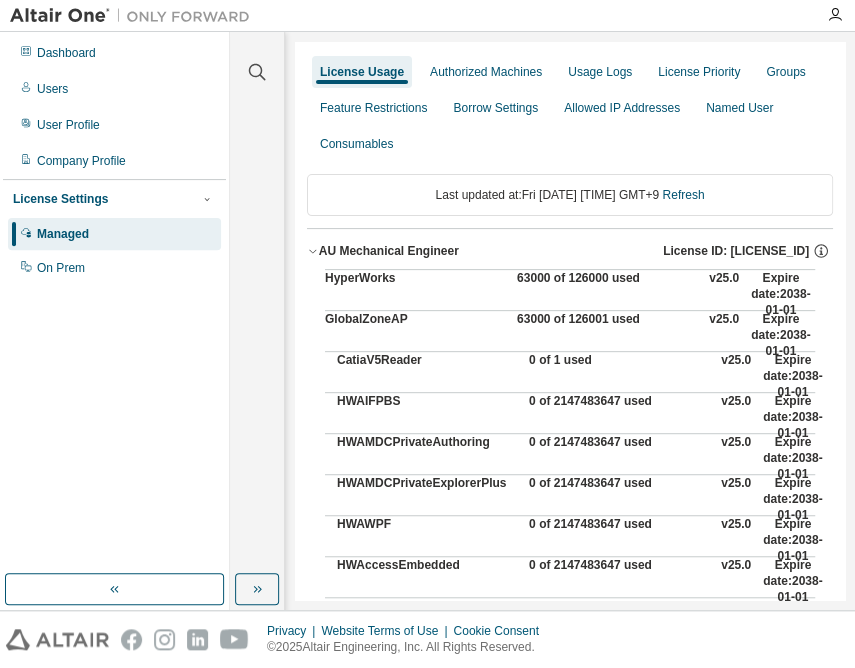click on "AU Mechanical Engineer" at bounding box center (389, 251) 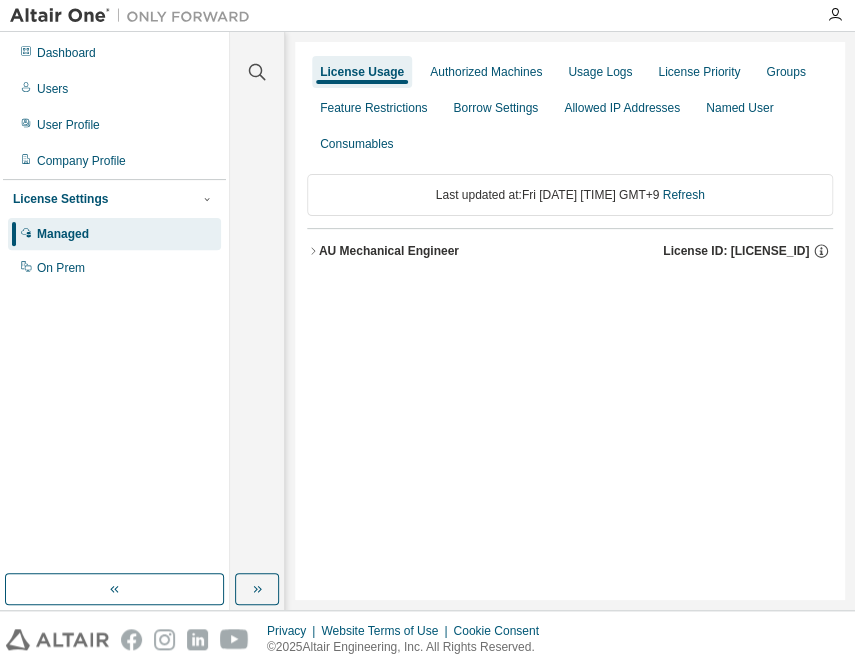click on "AU Mechanical Engineer License ID: [LICENSE_ID]" at bounding box center [570, 251] 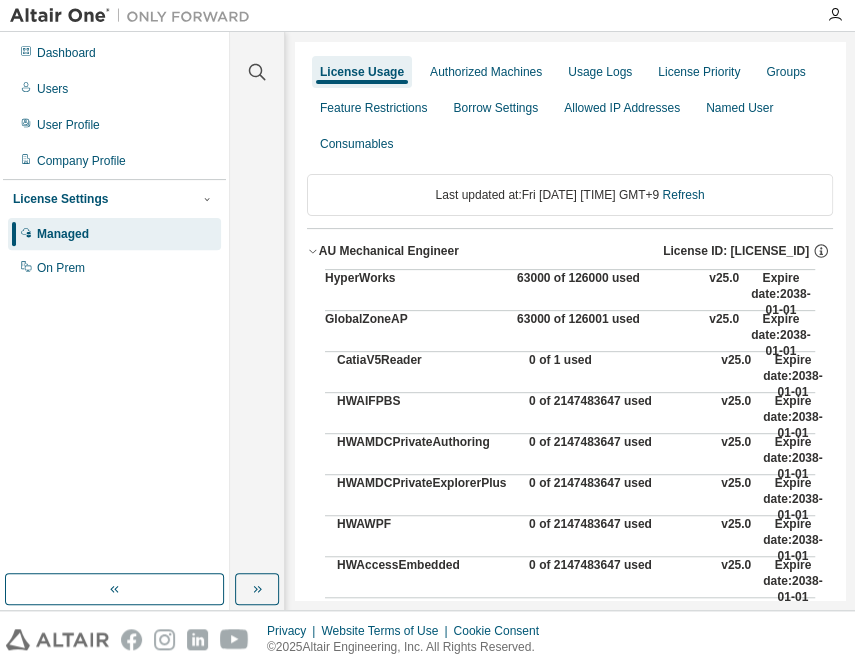 click on "63000 of 126000 used" at bounding box center [607, 294] 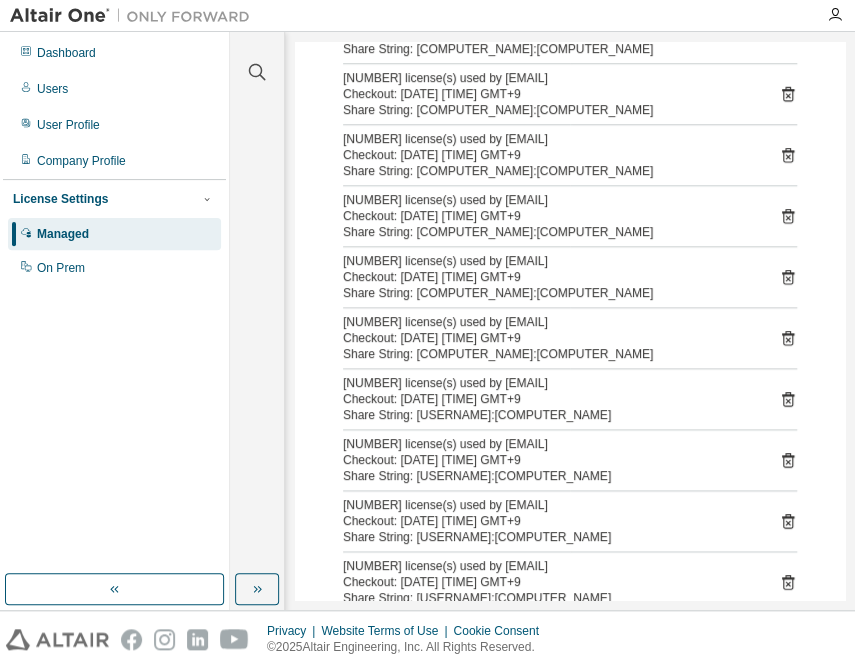 scroll, scrollTop: 636, scrollLeft: 0, axis: vertical 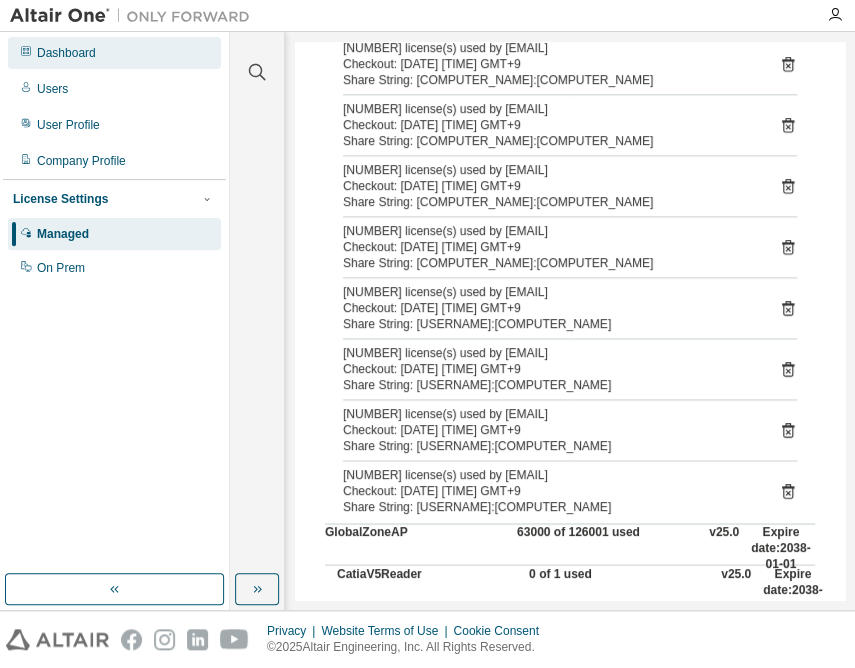 click on "Dashboard" at bounding box center [66, 53] 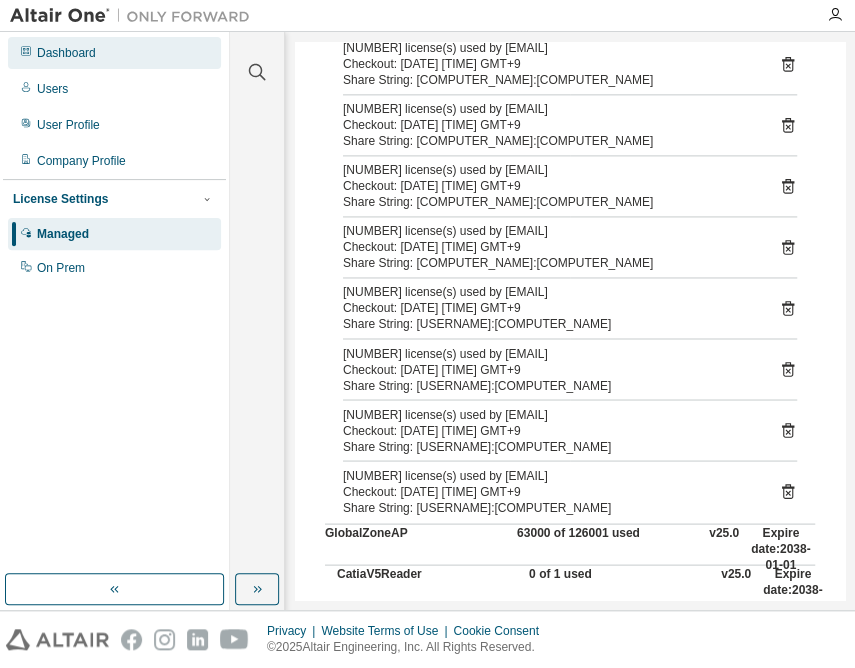 scroll, scrollTop: 0, scrollLeft: 0, axis: both 